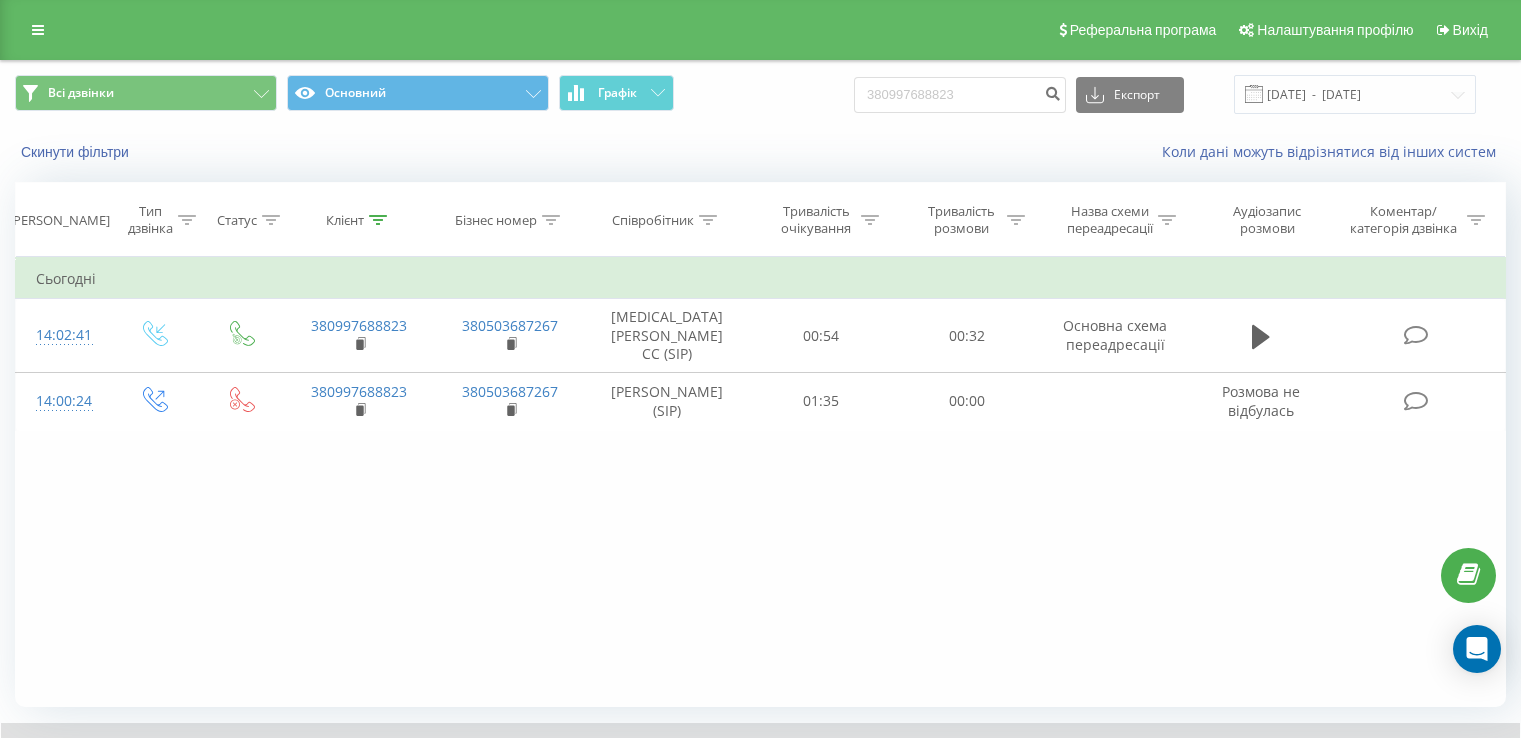 scroll, scrollTop: 71, scrollLeft: 0, axis: vertical 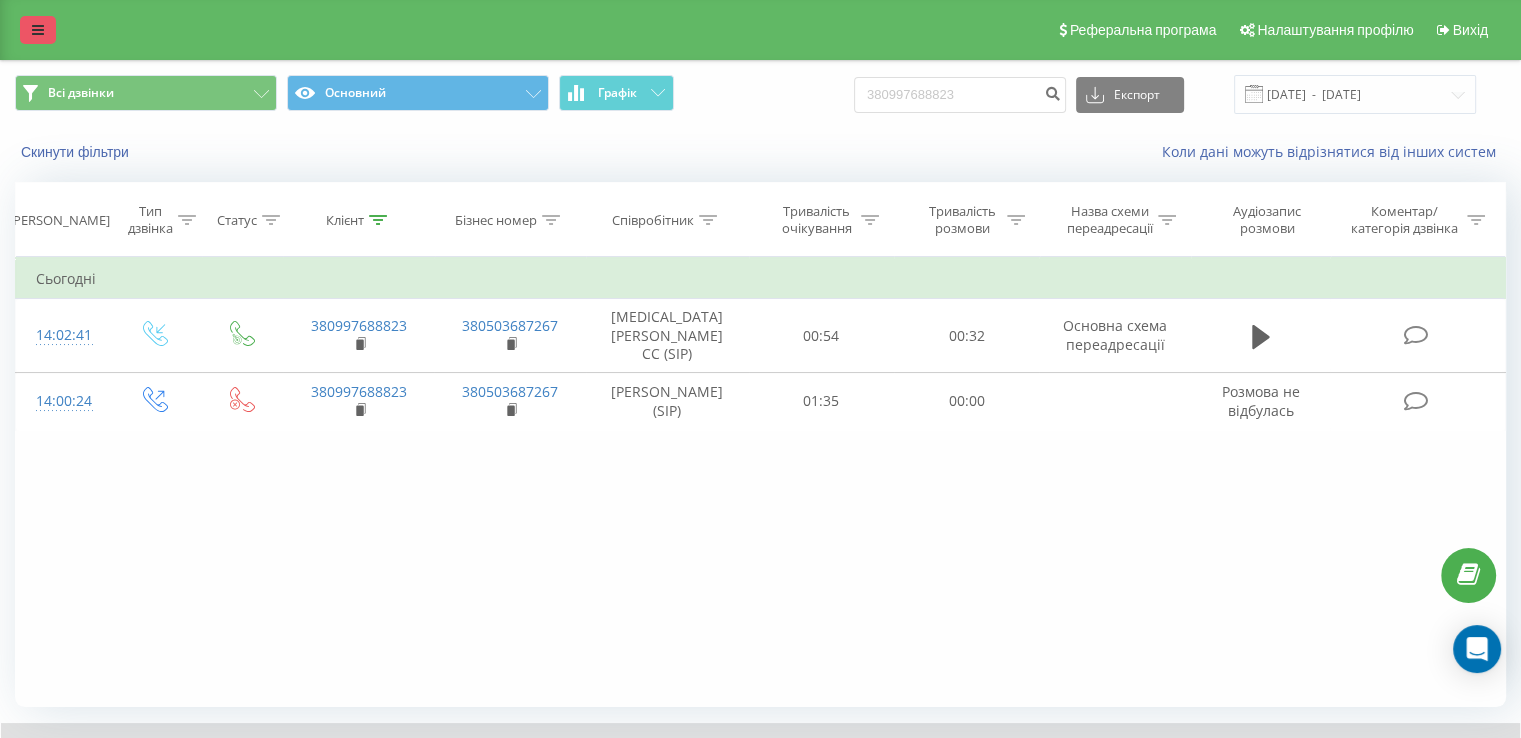 click at bounding box center [38, 30] 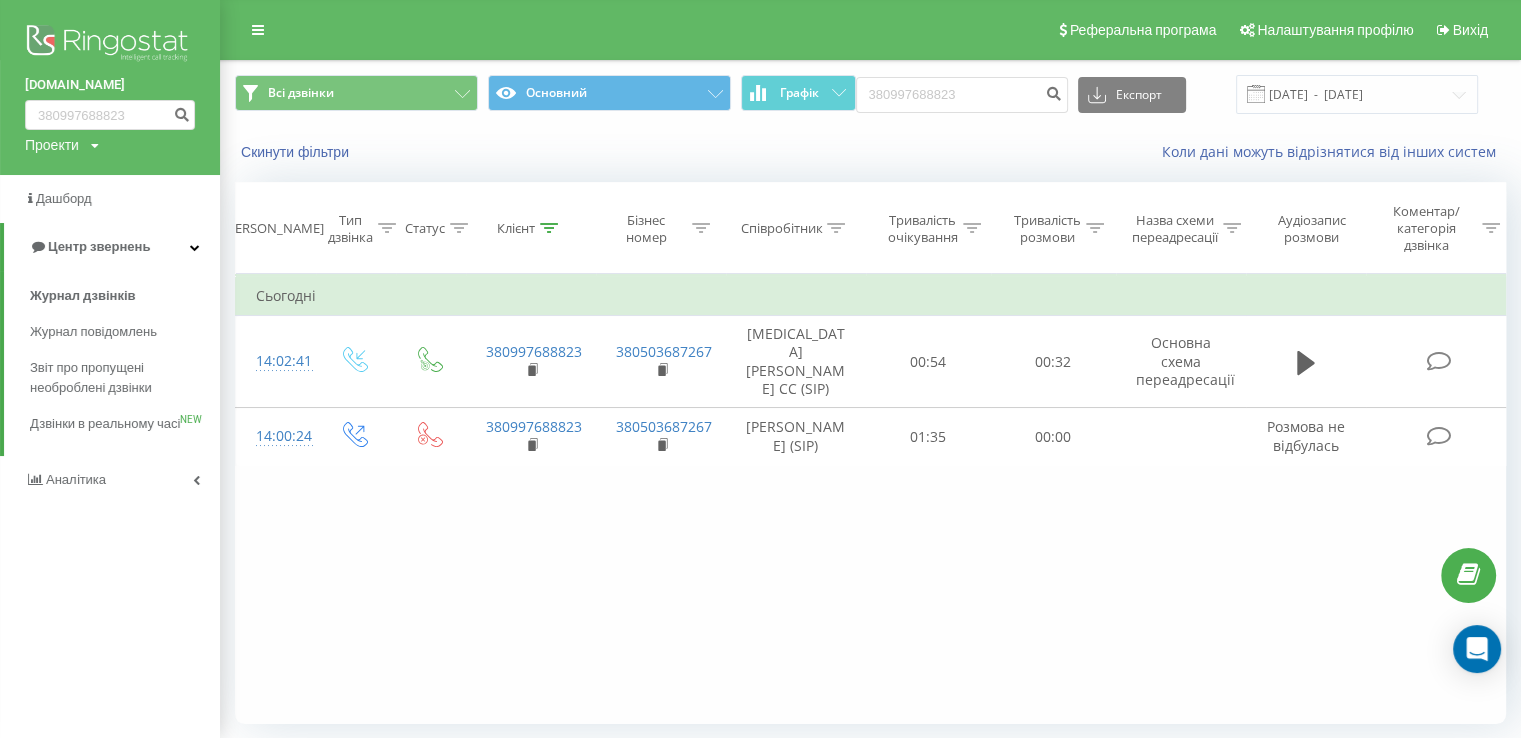 click on "Аналiтика" at bounding box center (110, 480) 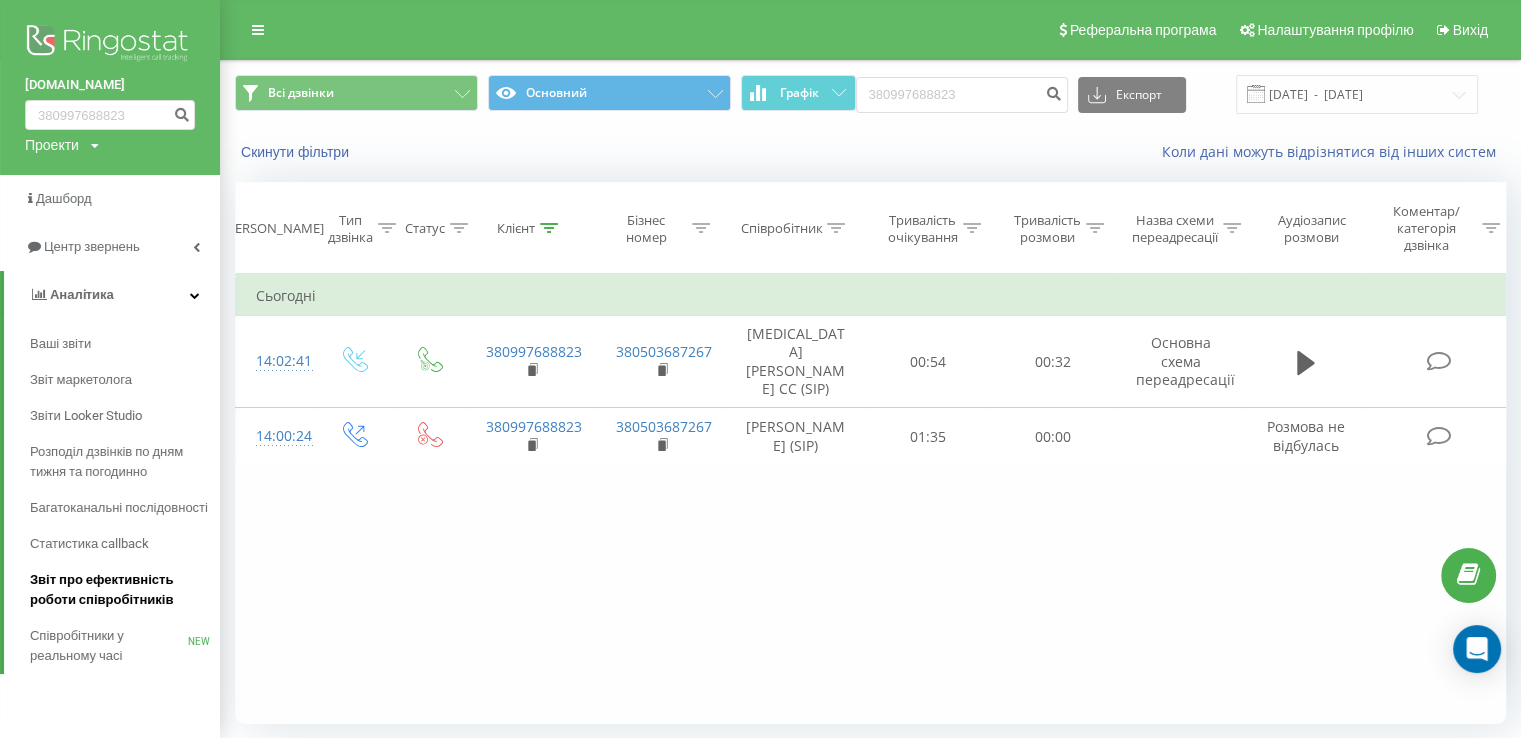 click on "Звіт про ефективність роботи співробітників" at bounding box center (120, 590) 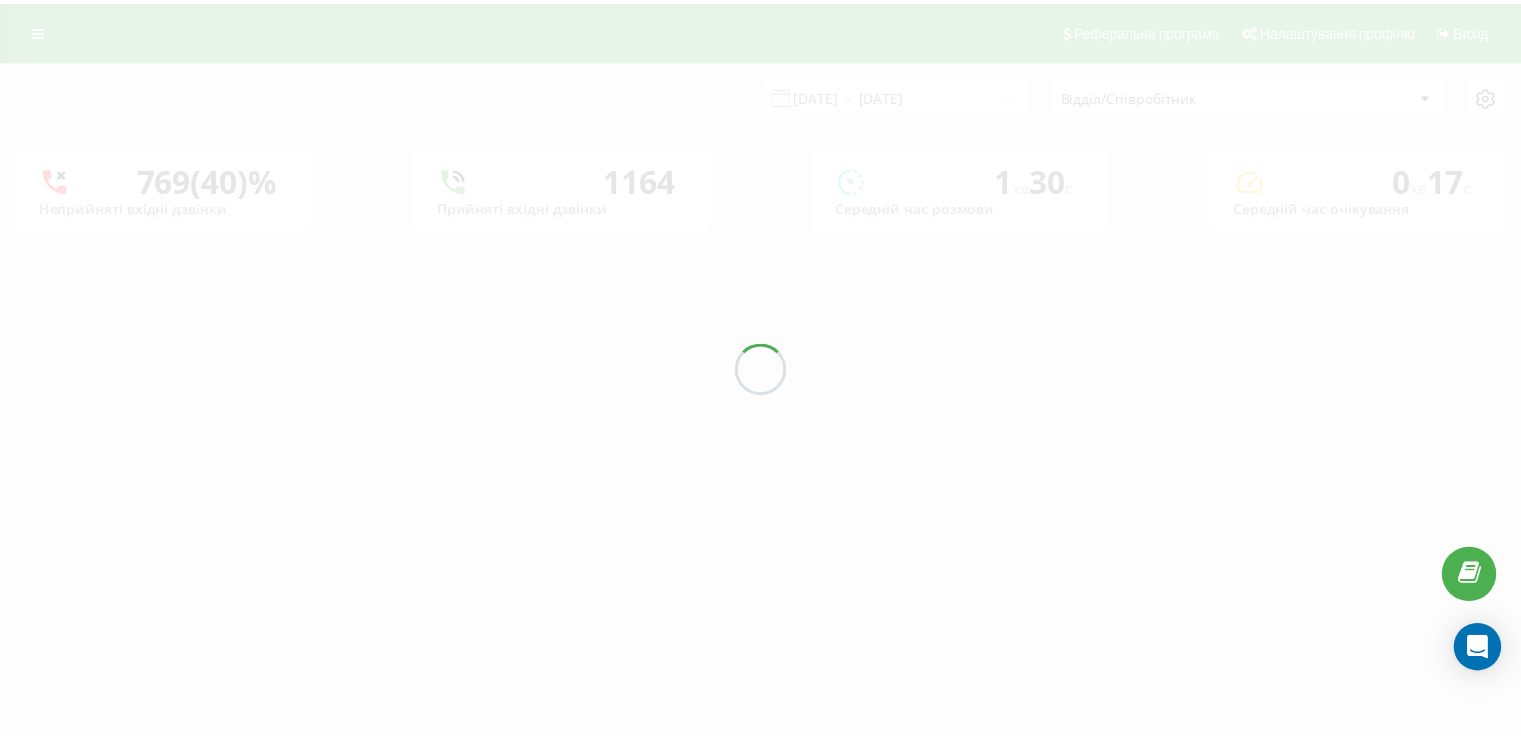 scroll, scrollTop: 0, scrollLeft: 0, axis: both 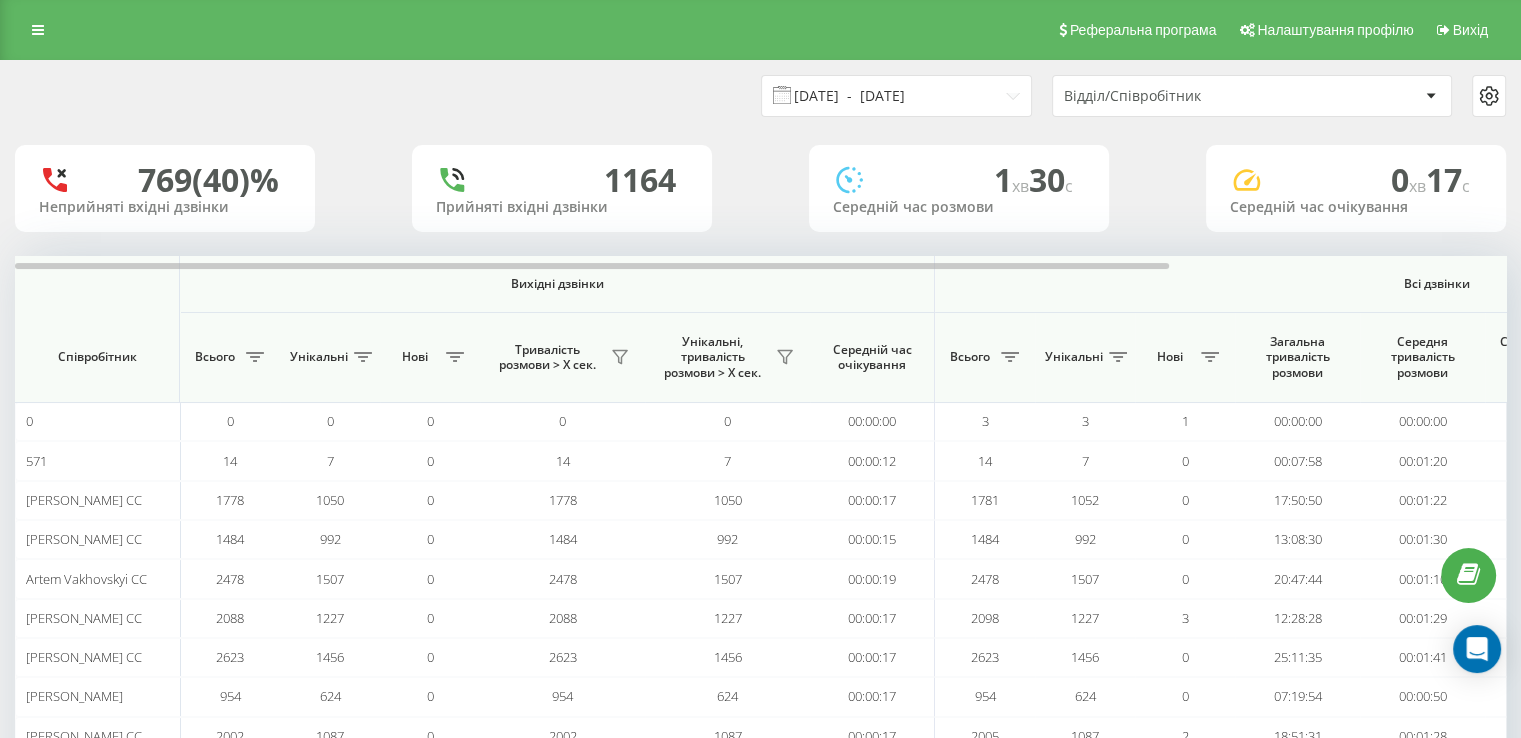 click on "[DATE]  -  [DATE]" at bounding box center [896, 96] 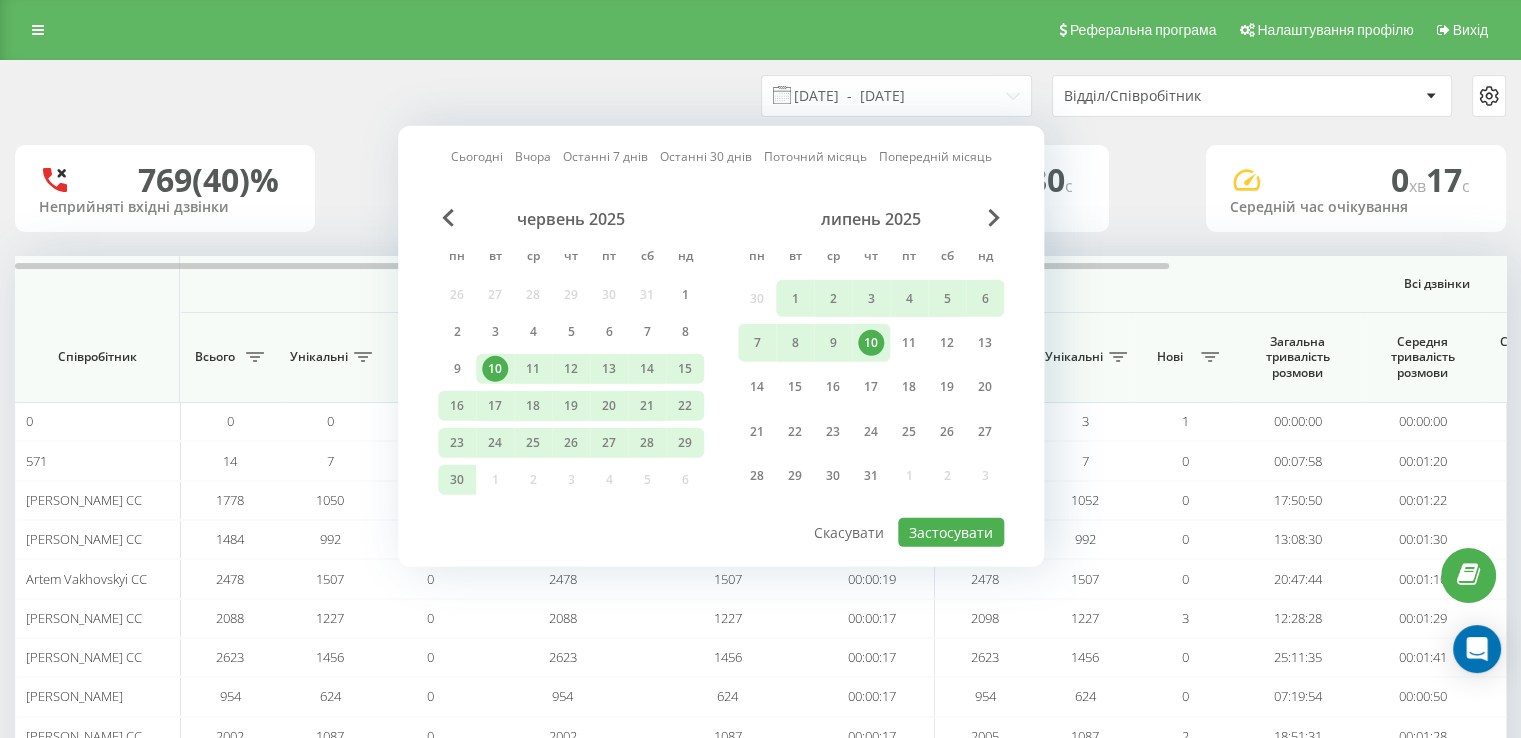 click on "Сьогодні" at bounding box center (477, 156) 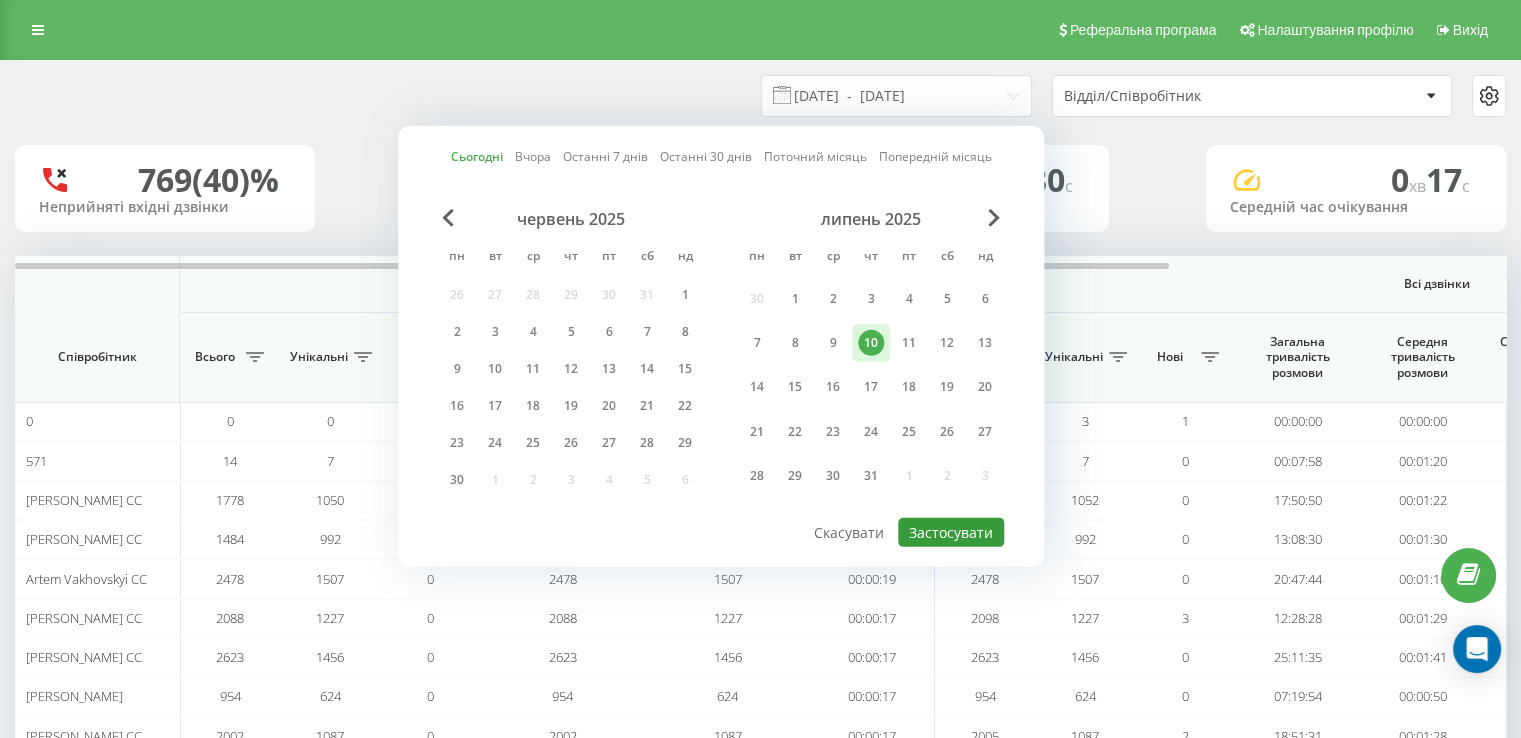 click on "Застосувати" at bounding box center [951, 532] 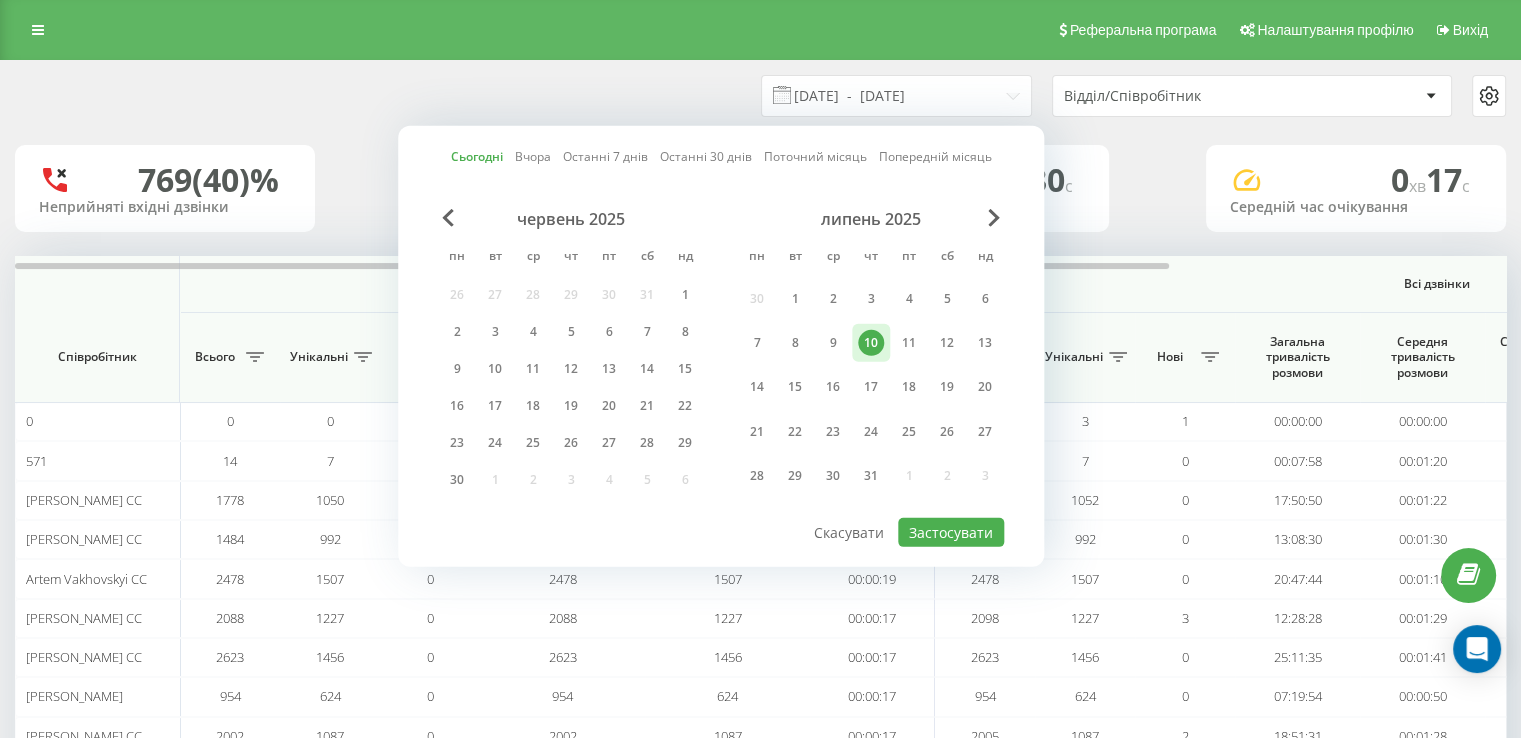 type on "[DATE]  -  [DATE]" 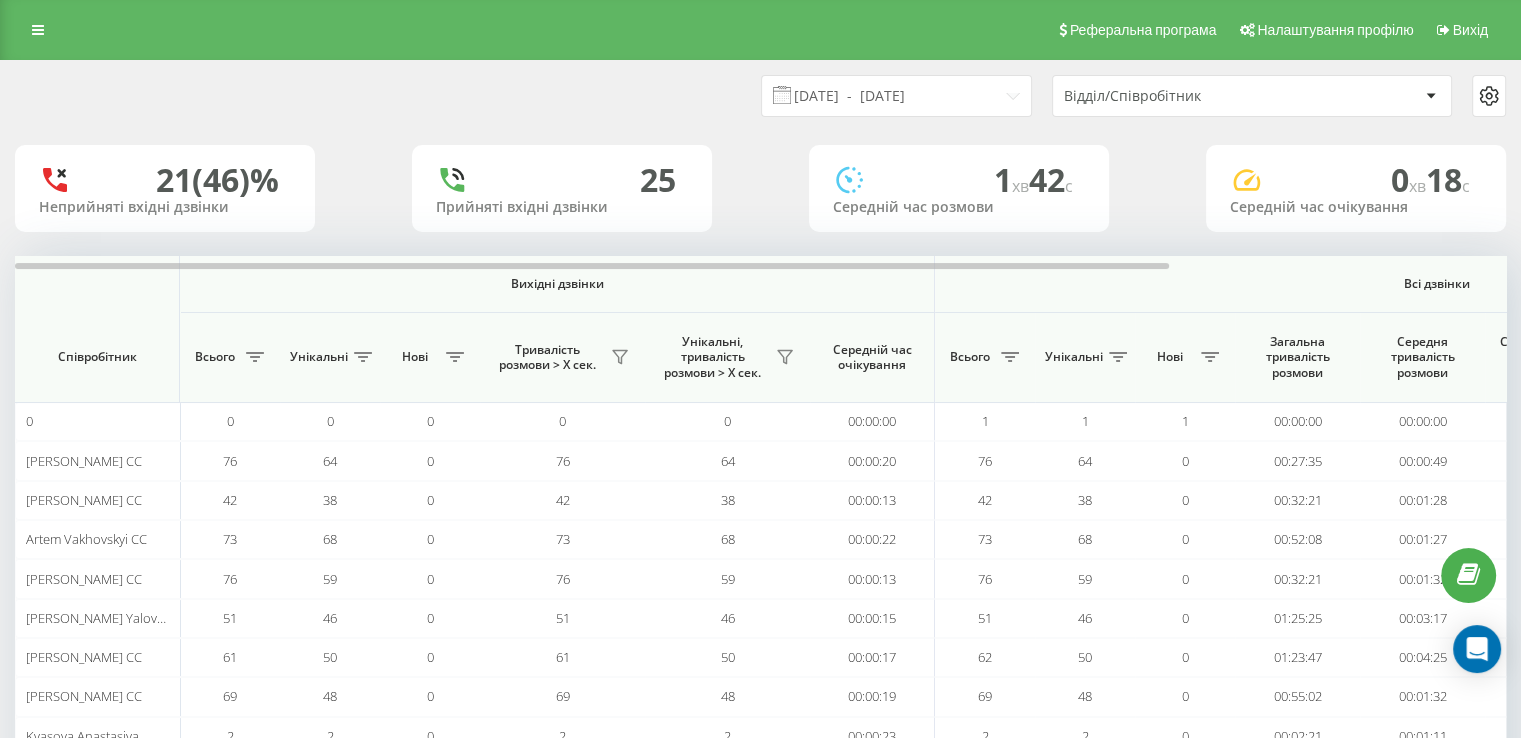 click on "Відділ/Співробітник" at bounding box center (1183, 96) 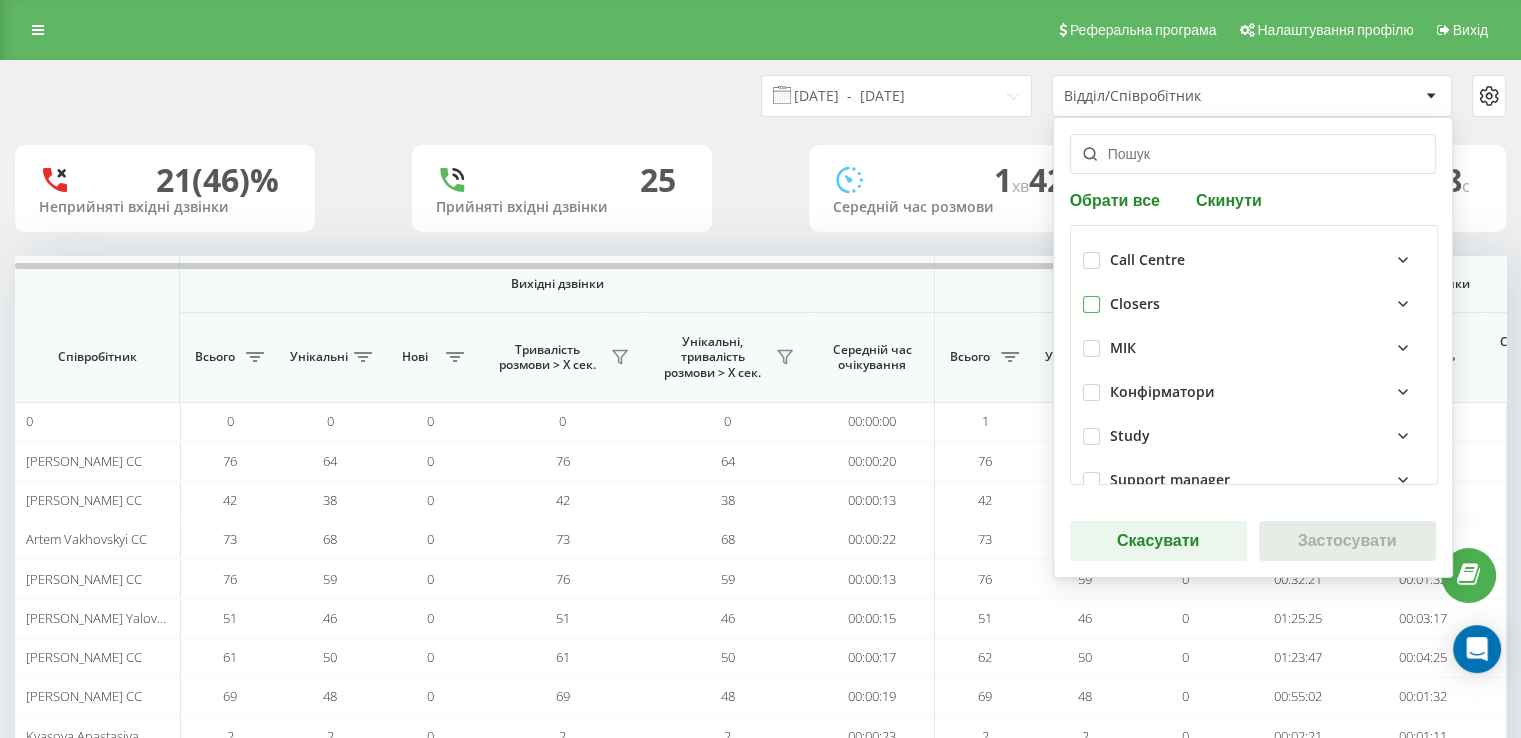 click at bounding box center [1091, 296] 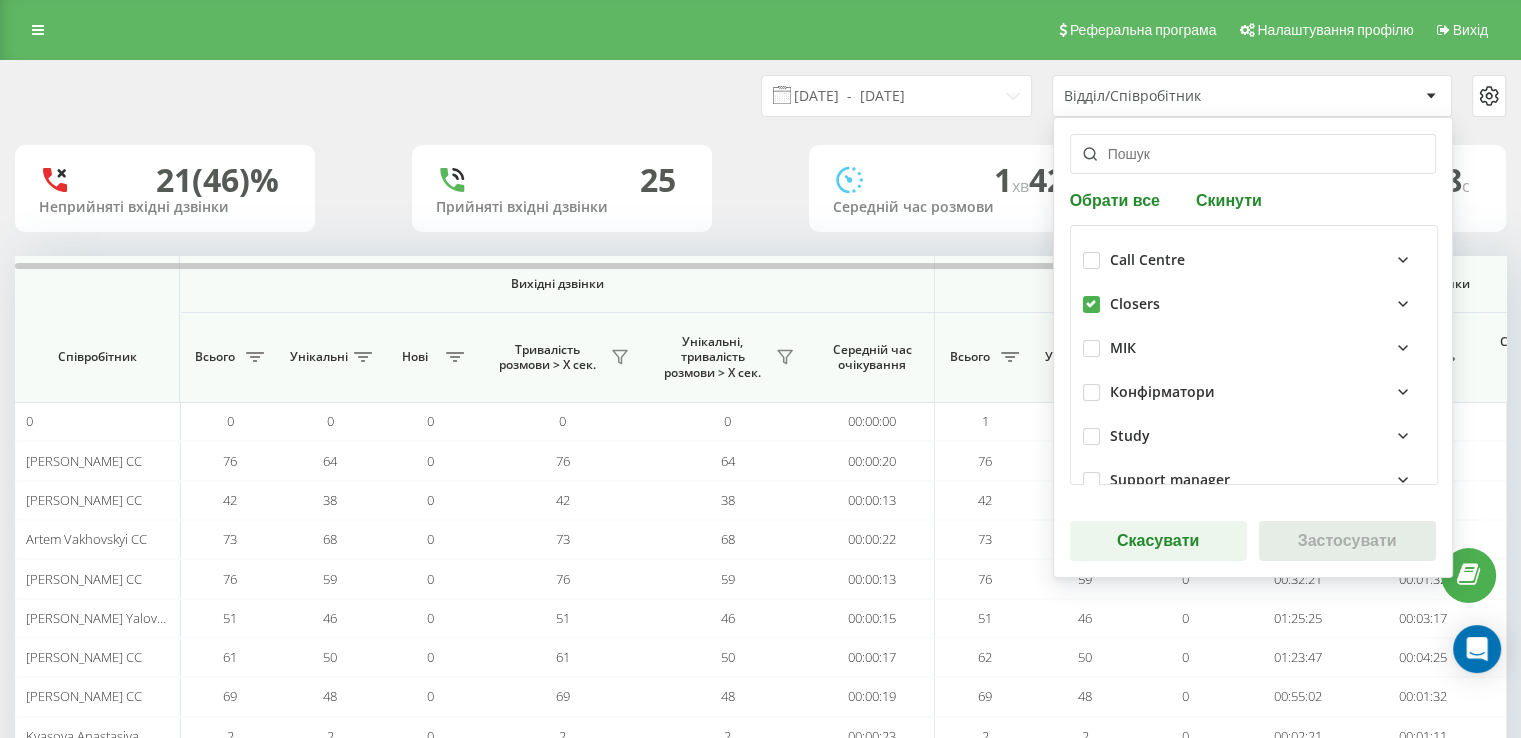checkbox on "true" 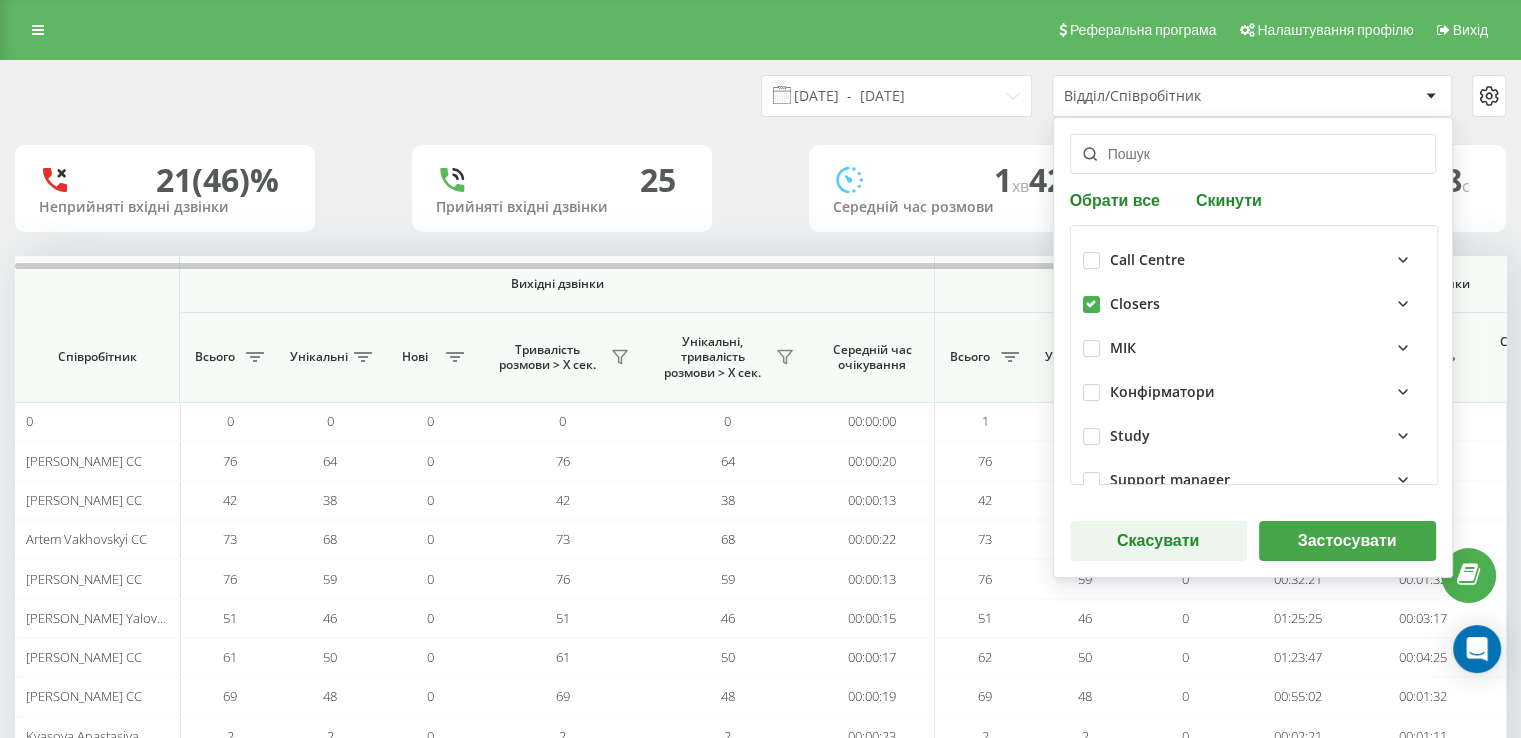 click on "Застосувати" at bounding box center [1347, 541] 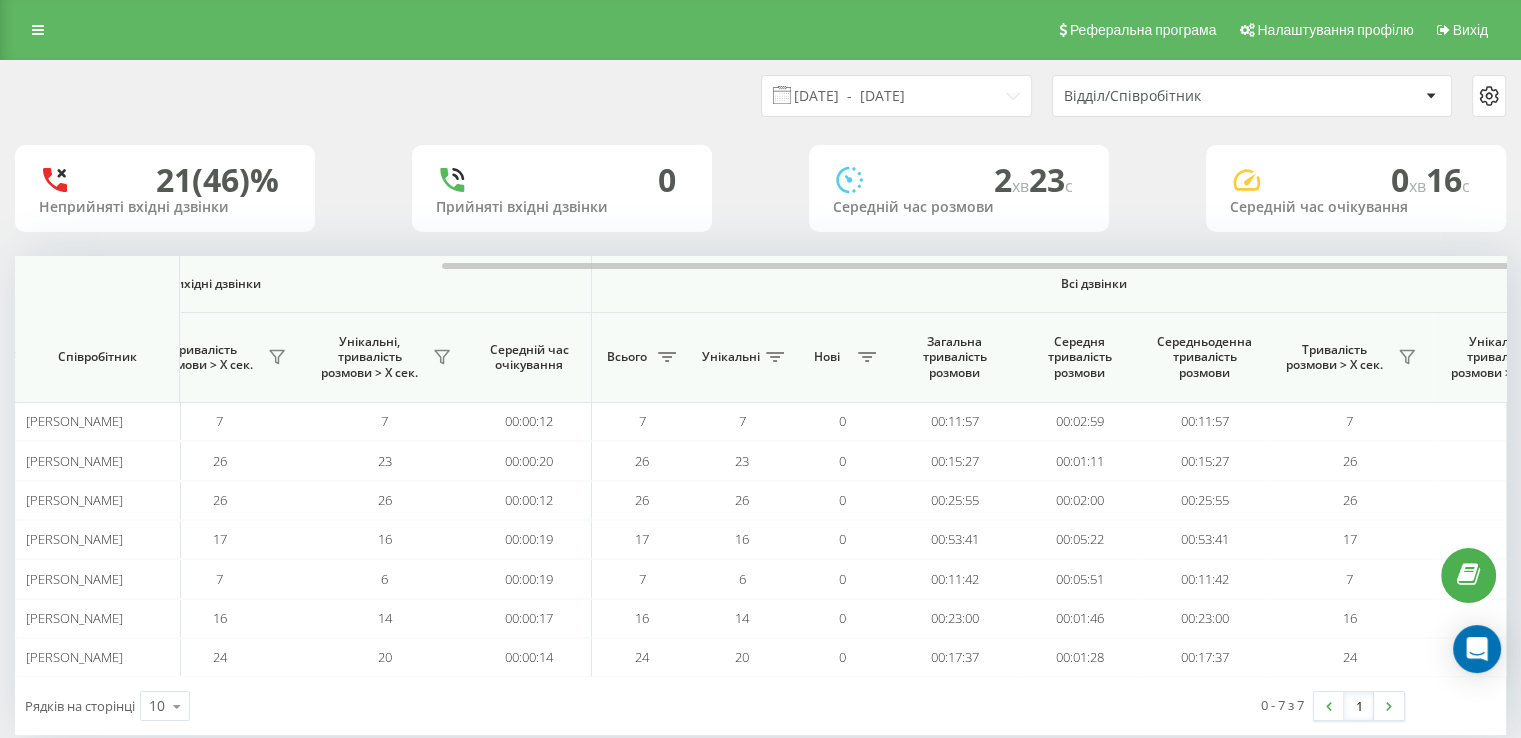 scroll, scrollTop: 0, scrollLeft: 433, axis: horizontal 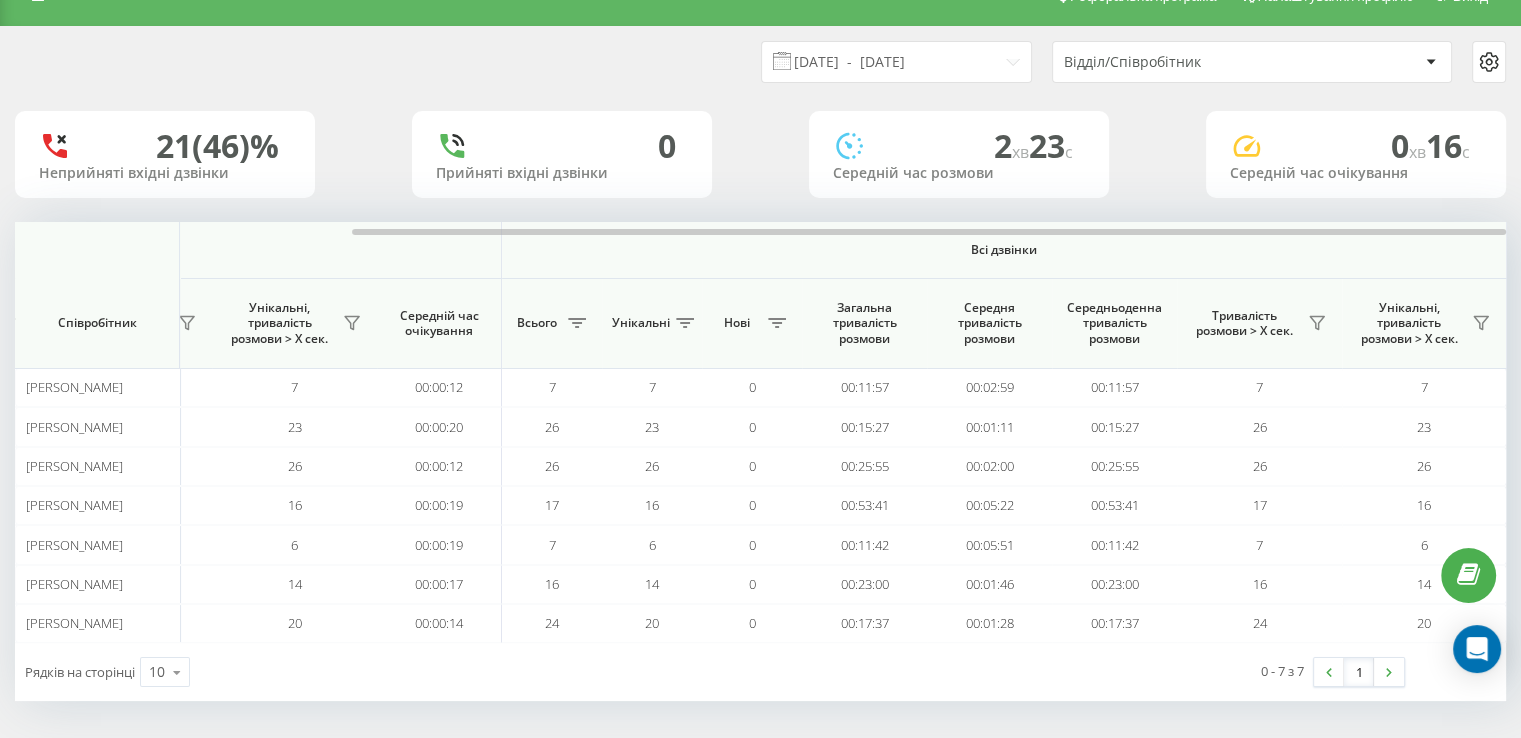 click on "Відділ/Співробітник" at bounding box center (1183, 62) 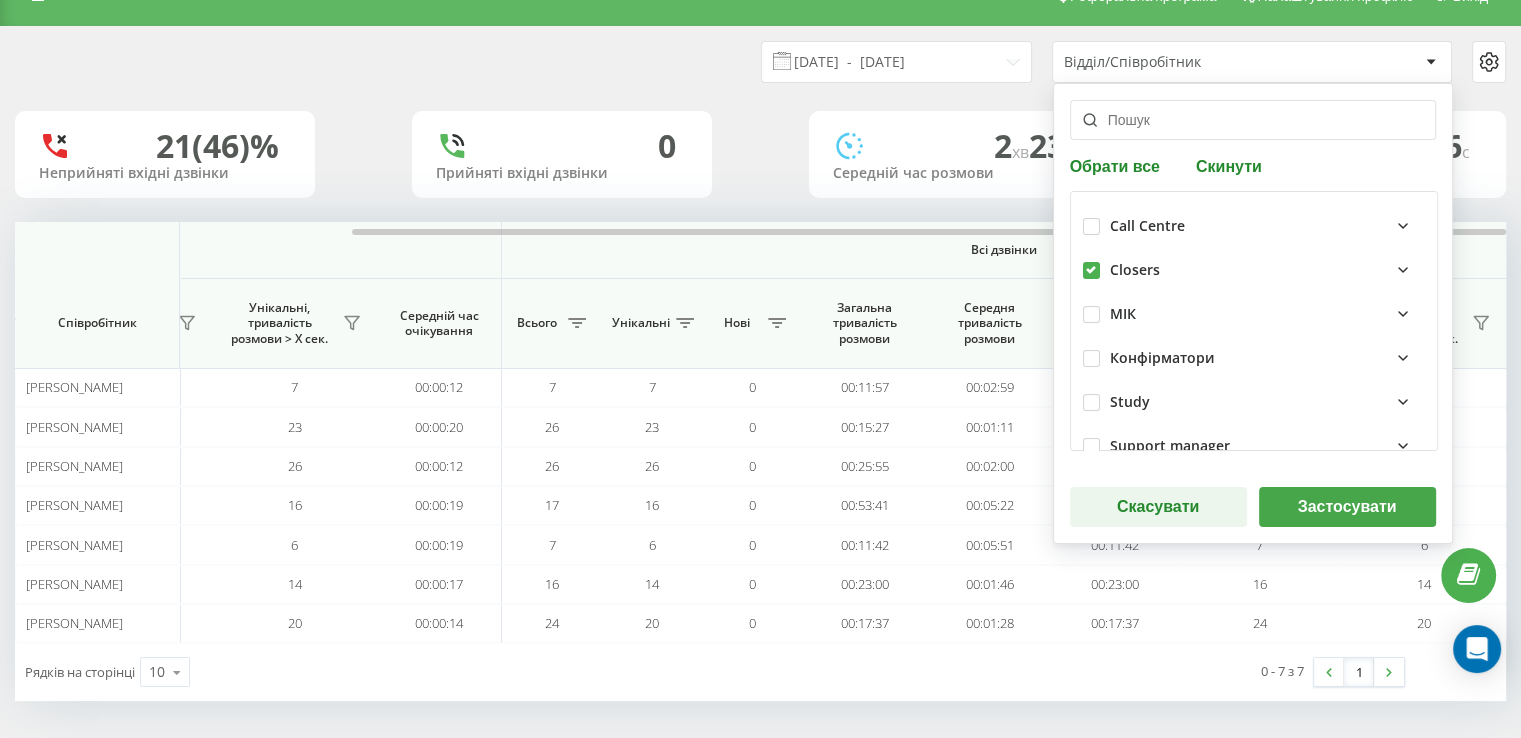 click at bounding box center [1091, 262] 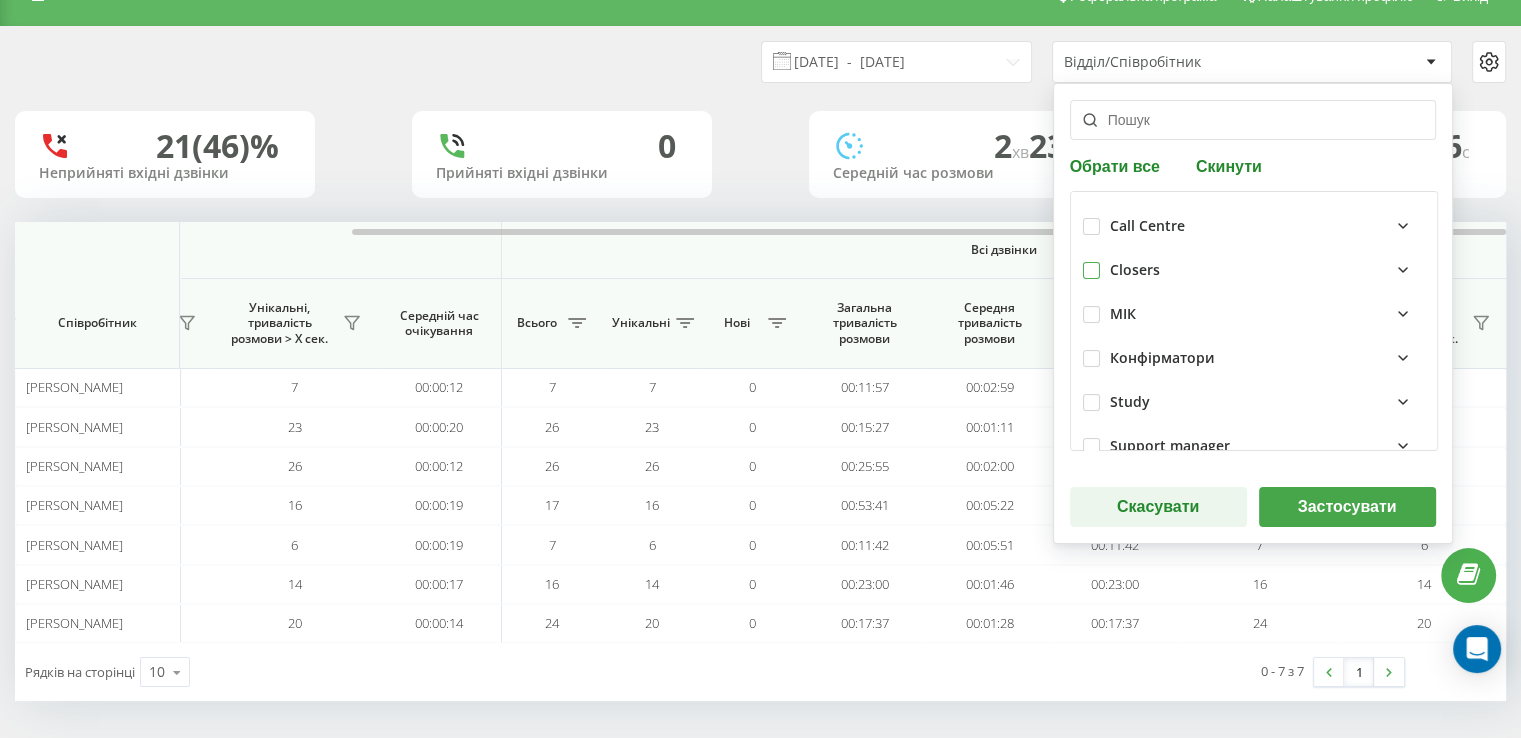 click at bounding box center [1091, 262] 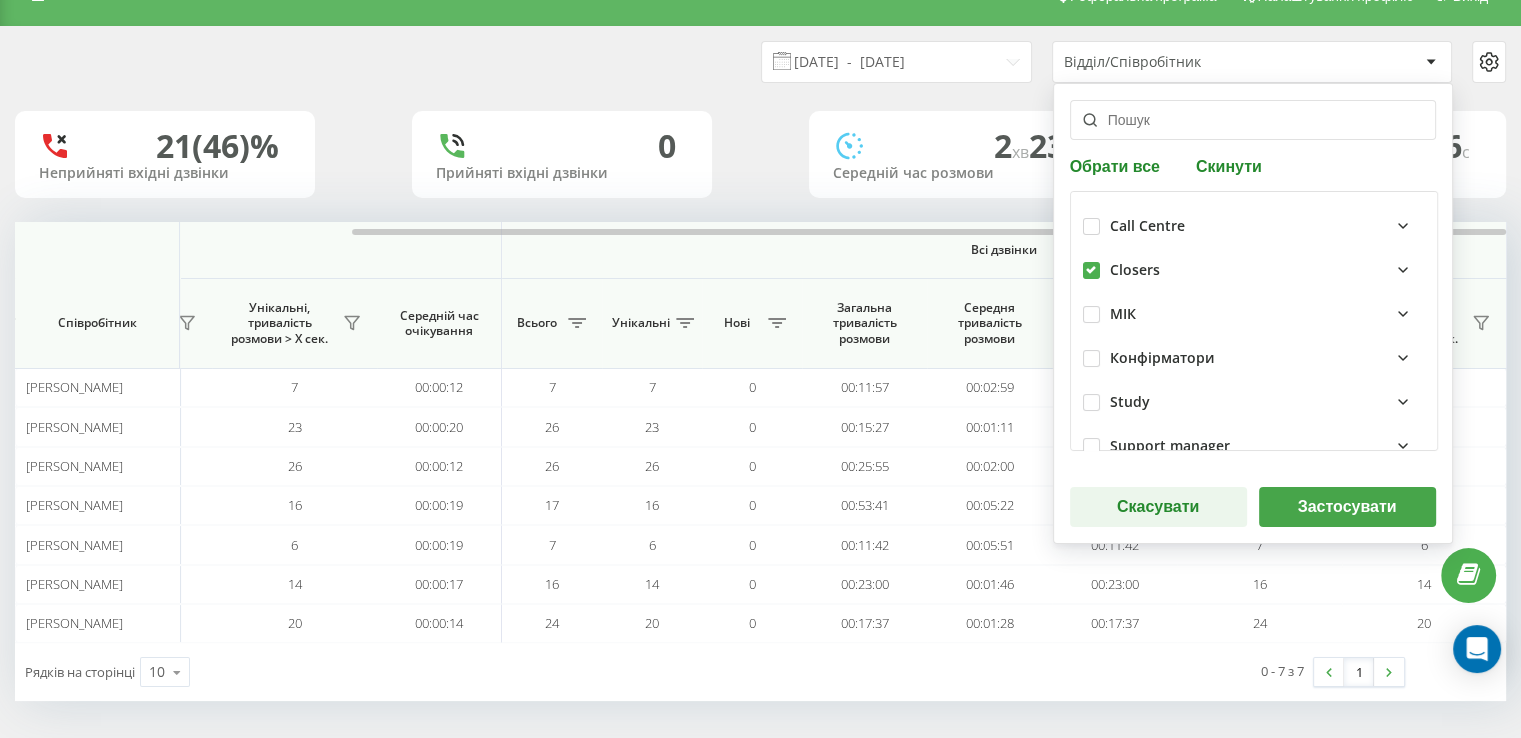 checkbox on "true" 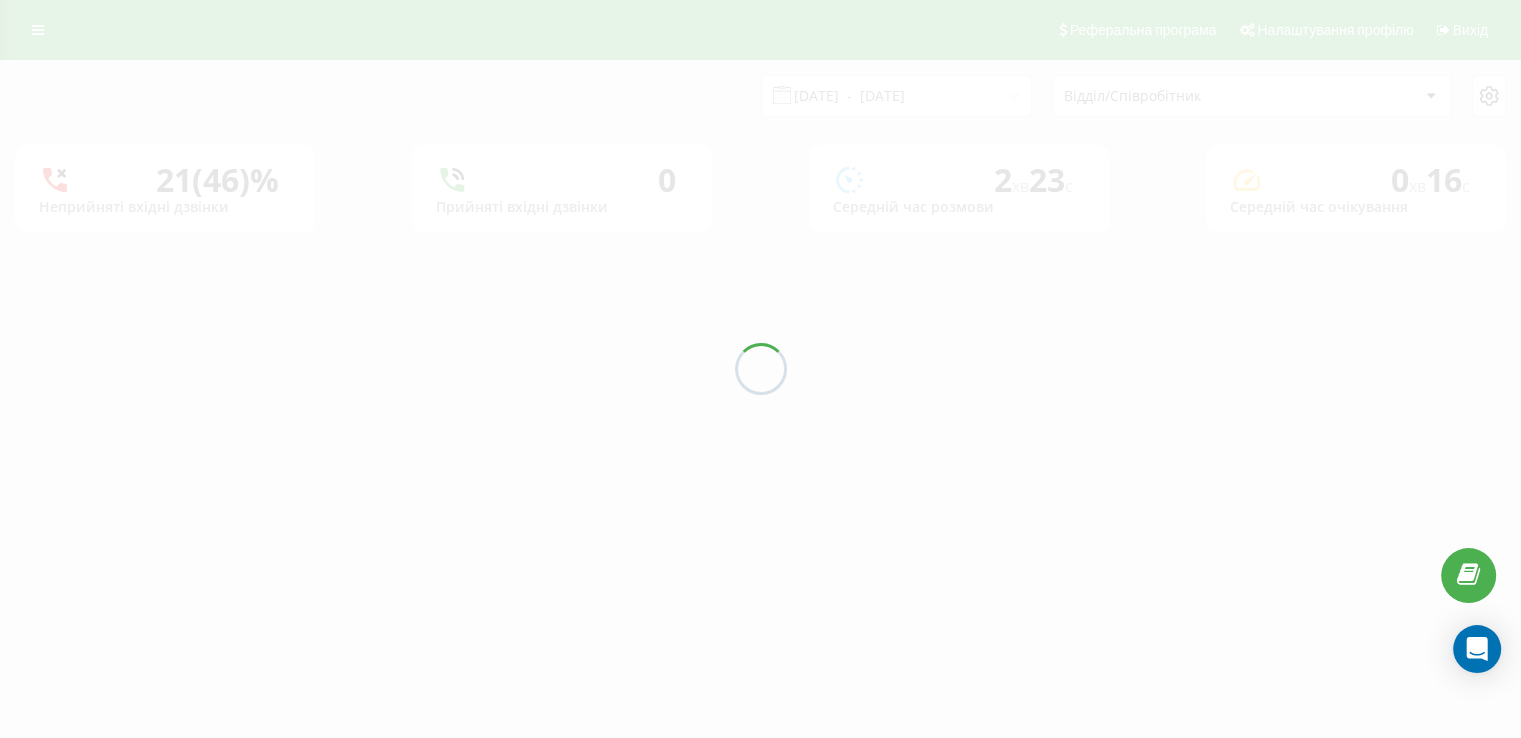 scroll, scrollTop: 0, scrollLeft: 0, axis: both 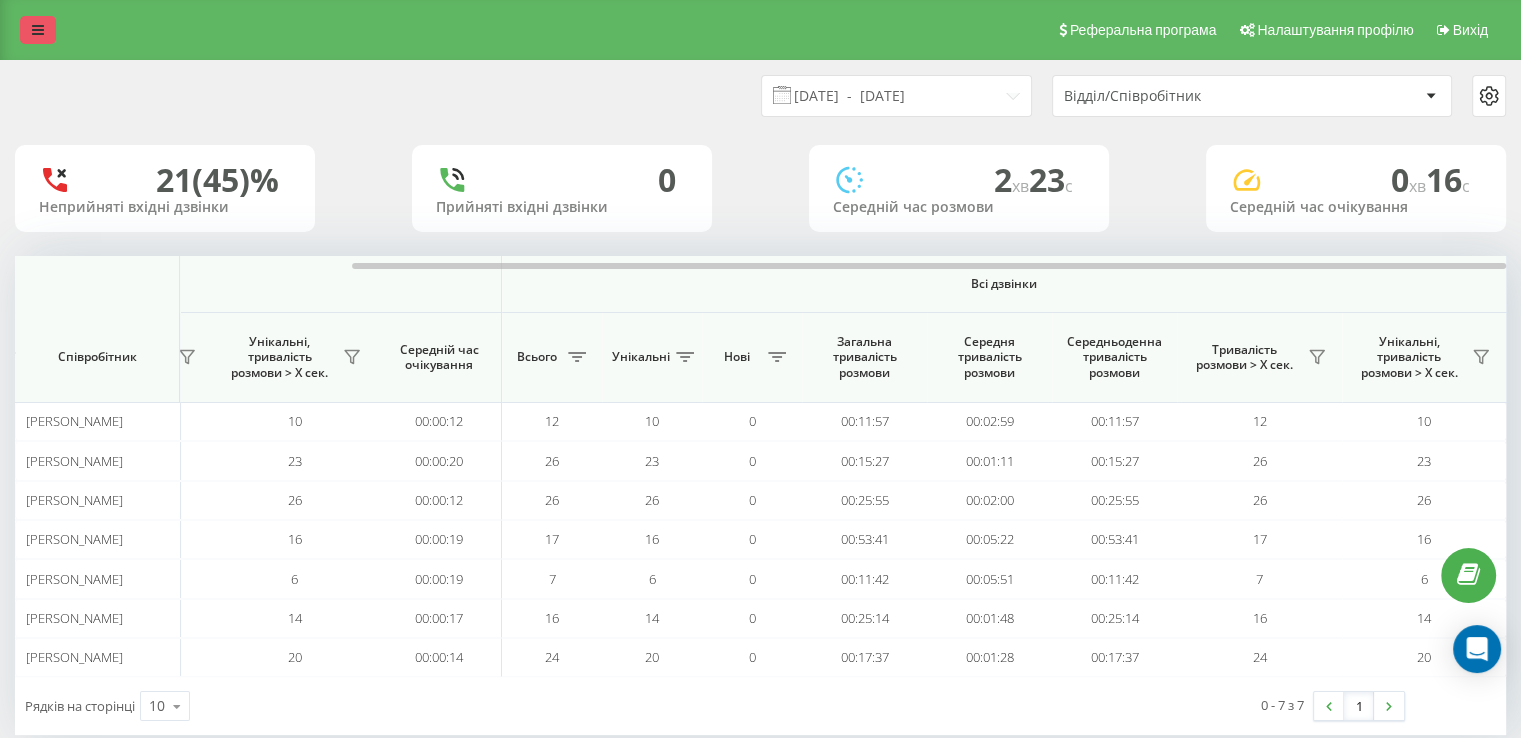 click at bounding box center (38, 30) 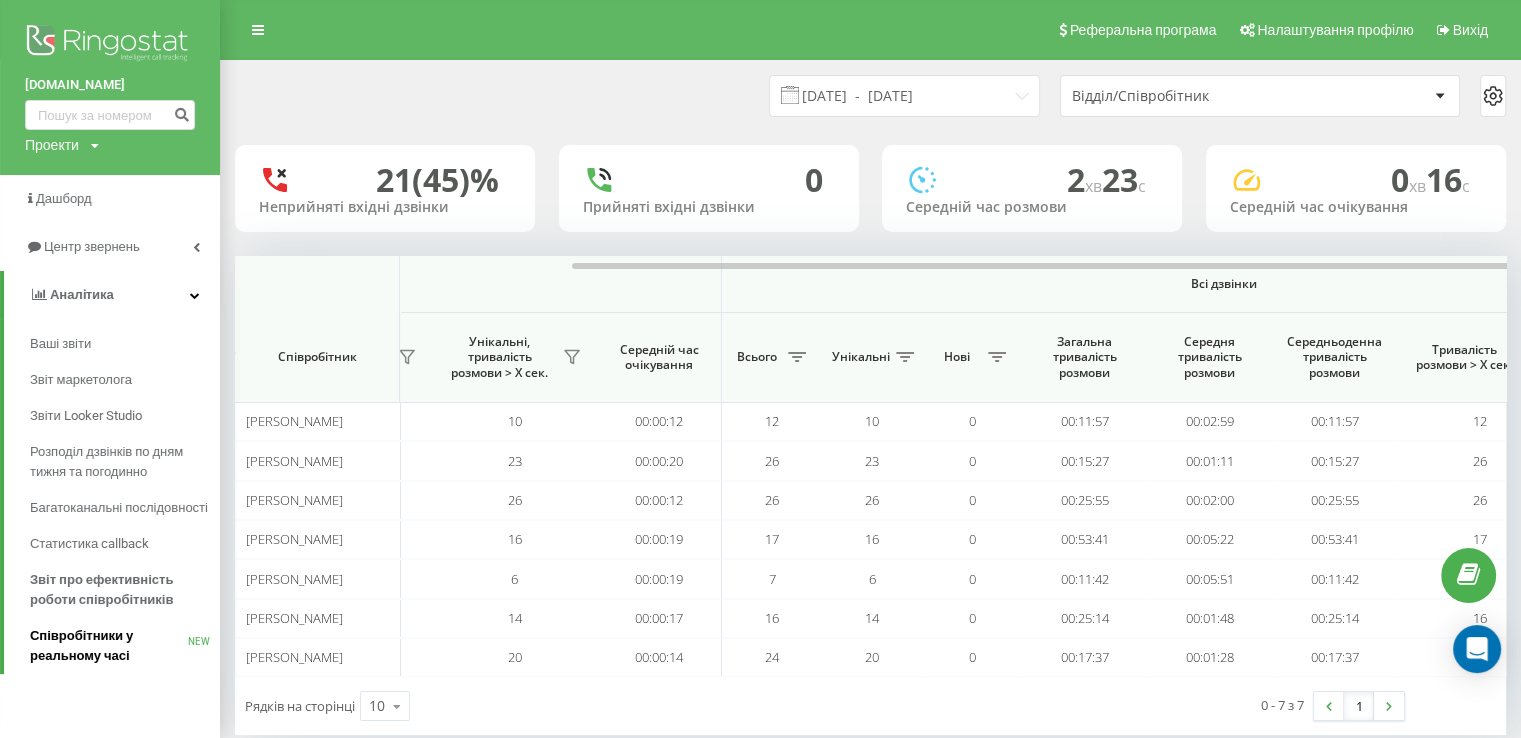 scroll, scrollTop: 34, scrollLeft: 0, axis: vertical 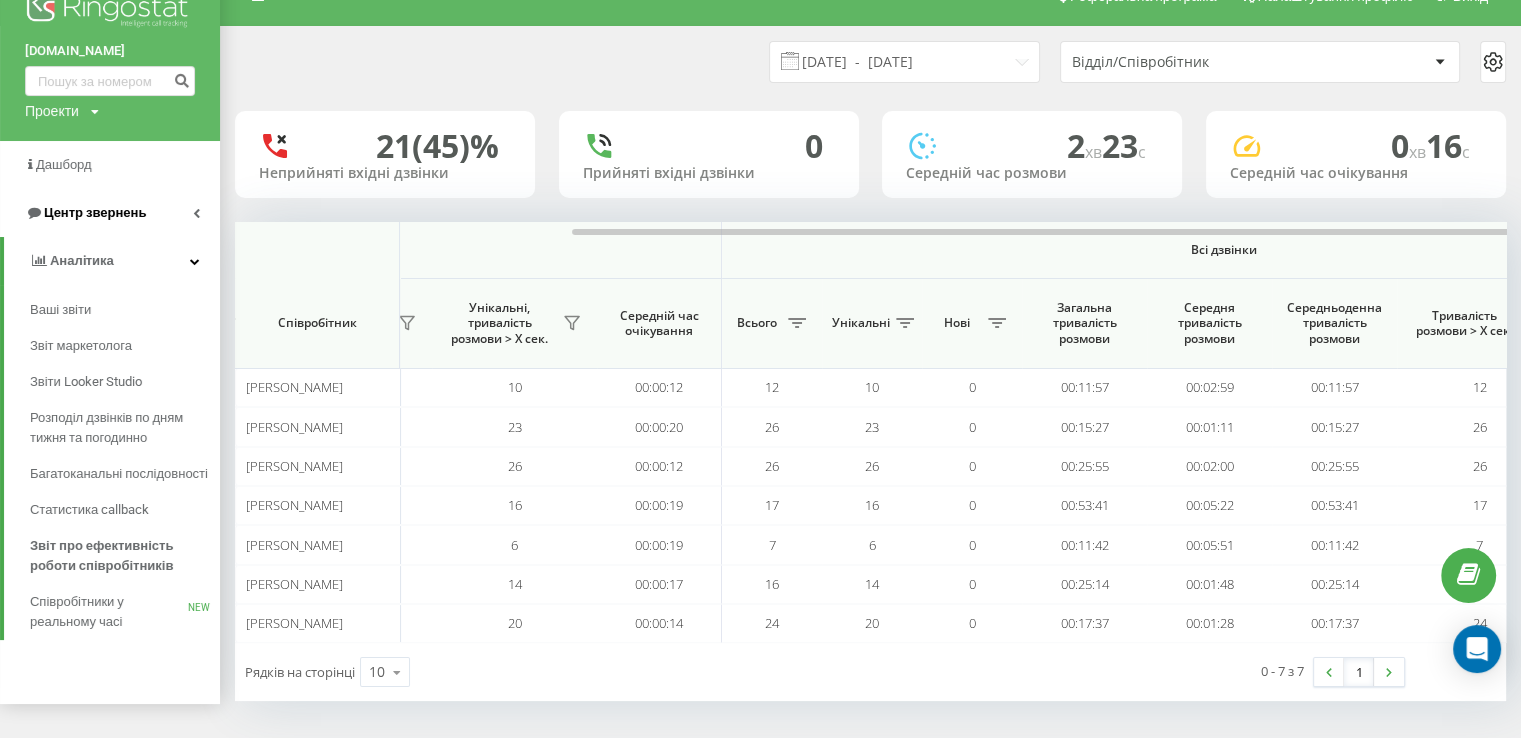 click on "Центр звернень" at bounding box center (95, 212) 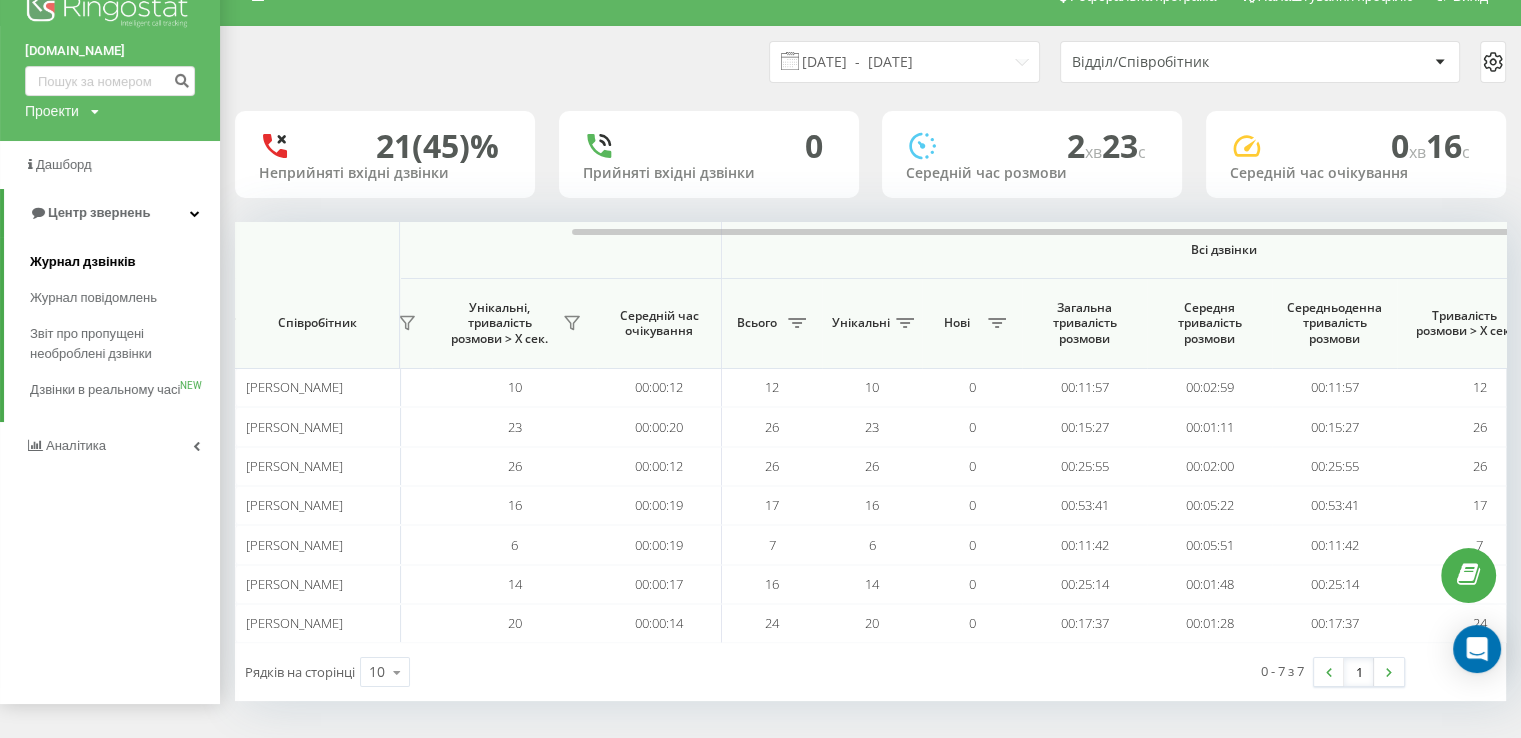 click on "Журнал дзвінків" at bounding box center (83, 262) 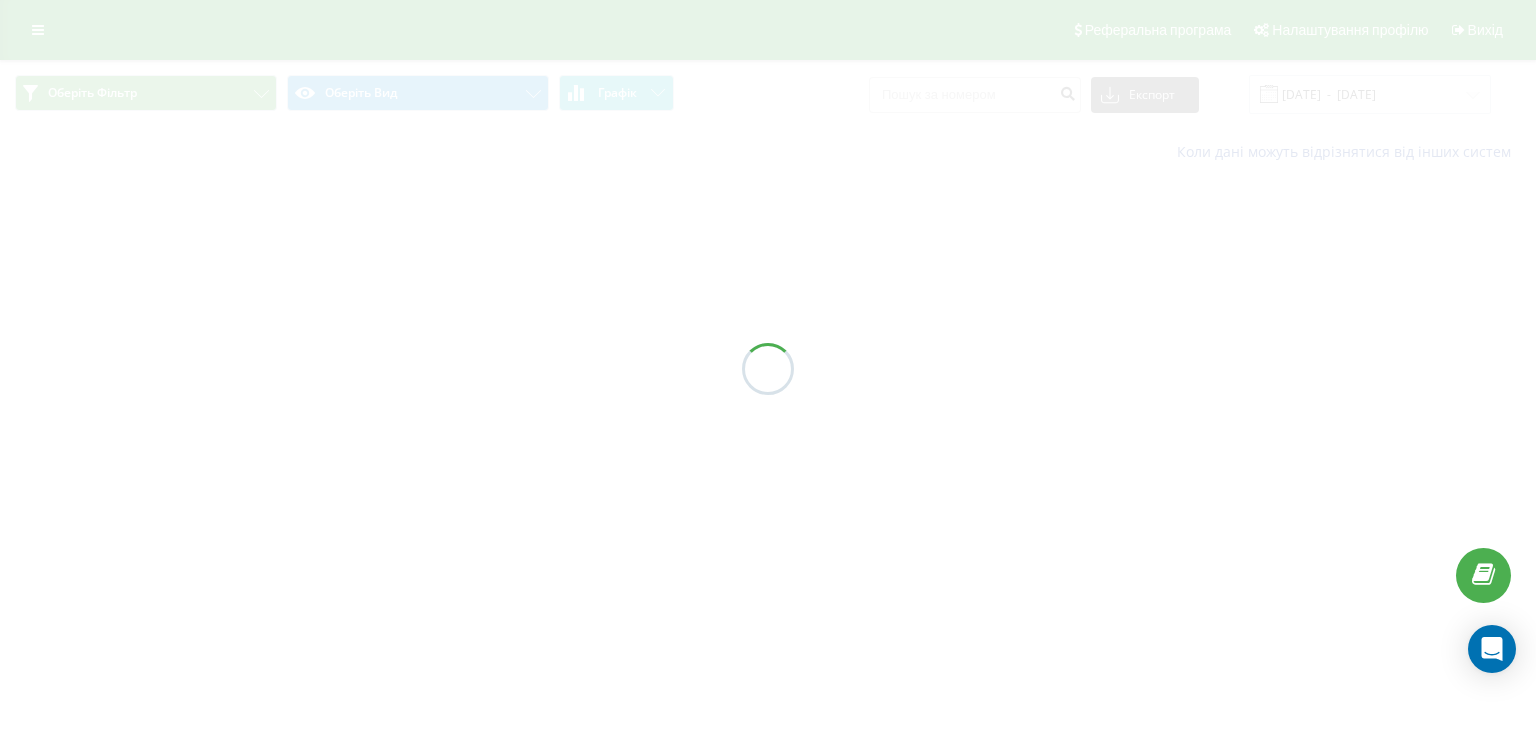 scroll, scrollTop: 0, scrollLeft: 0, axis: both 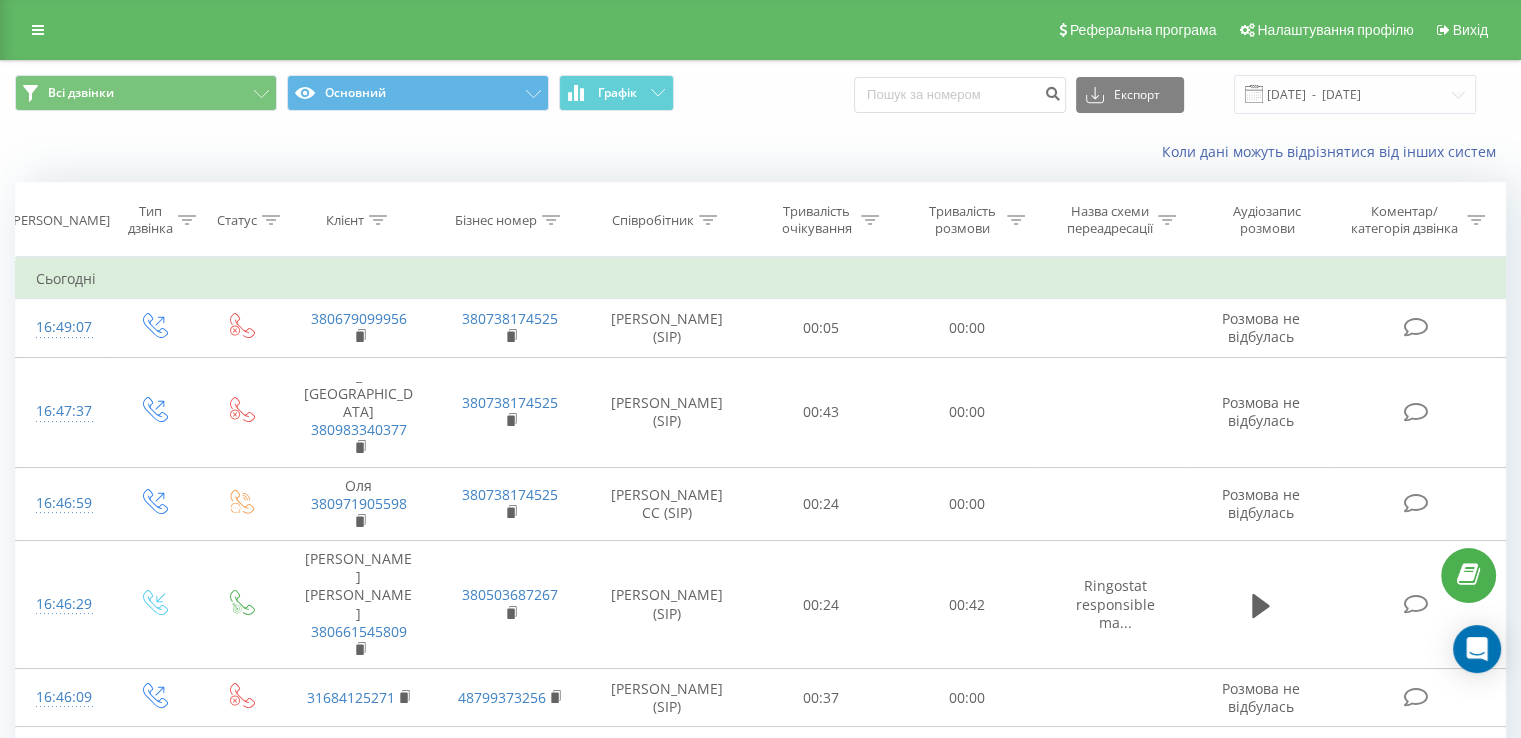 click 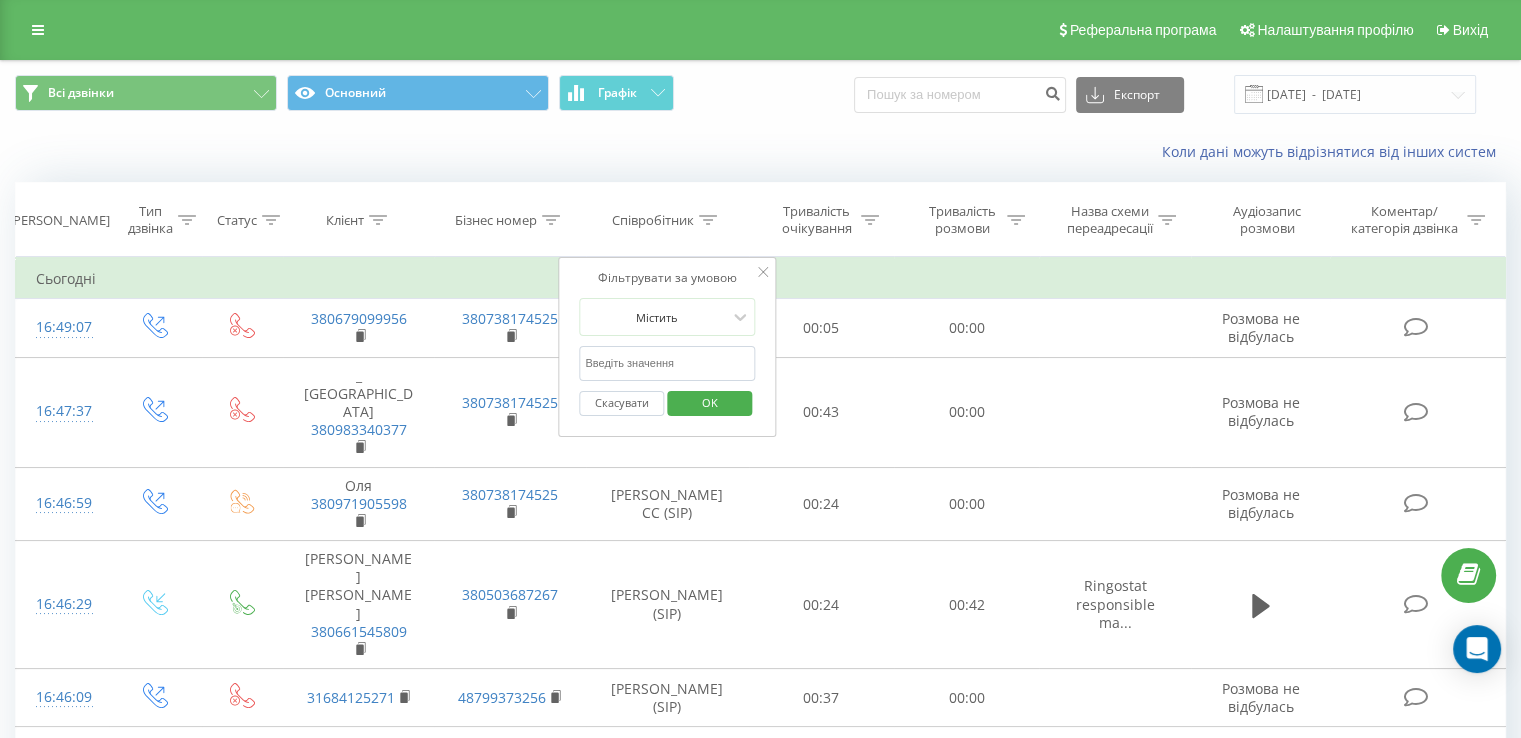 click at bounding box center [667, 363] 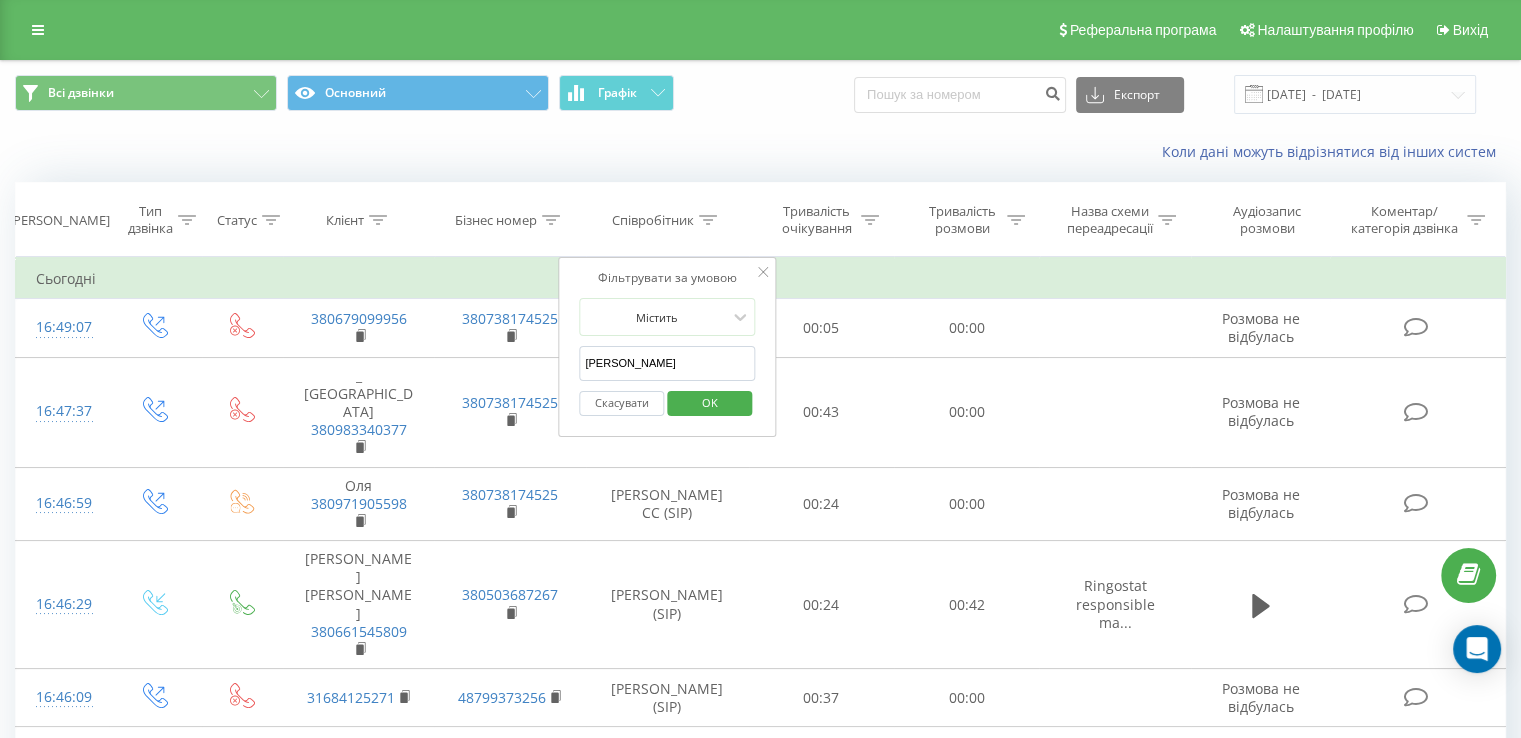 click on "OK" at bounding box center [710, 402] 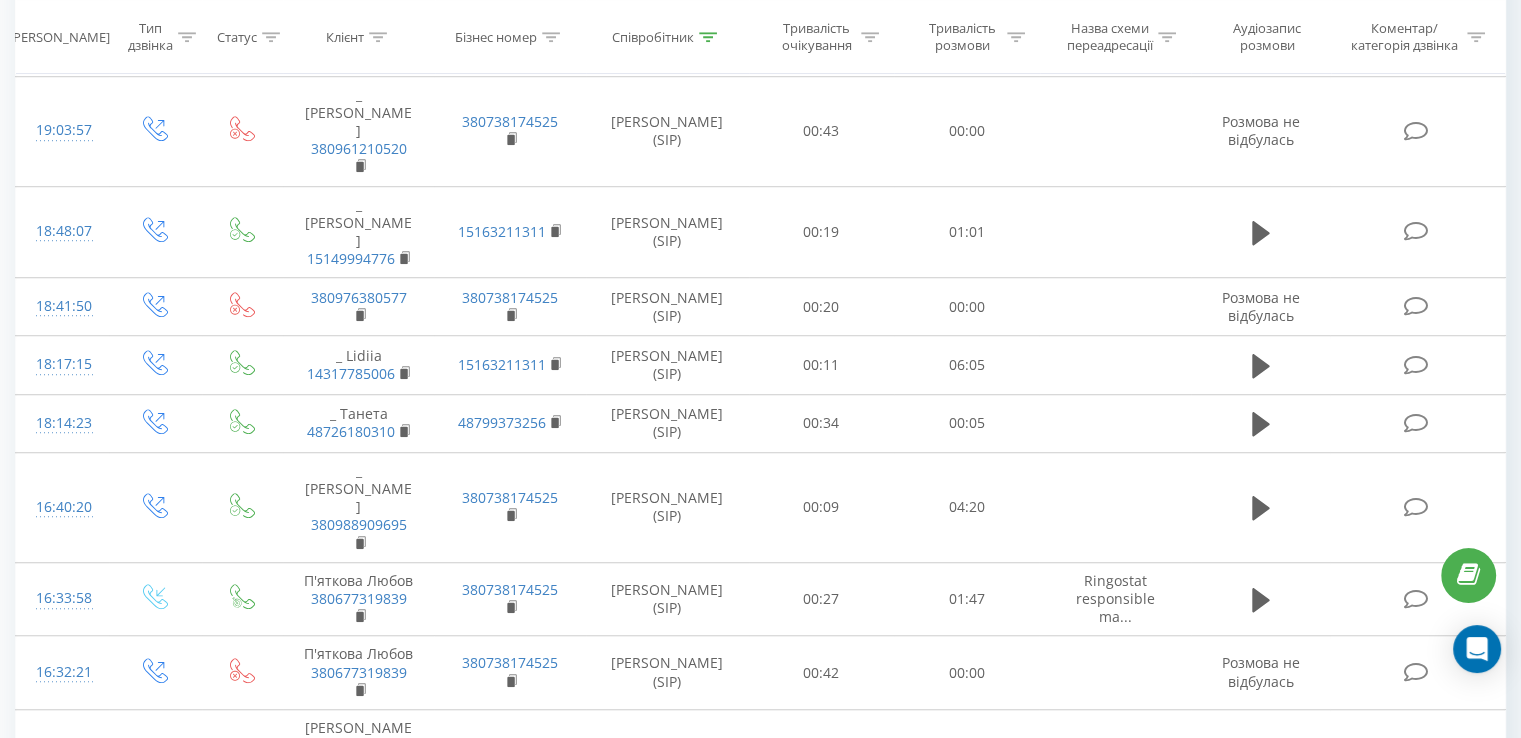 scroll, scrollTop: 1454, scrollLeft: 0, axis: vertical 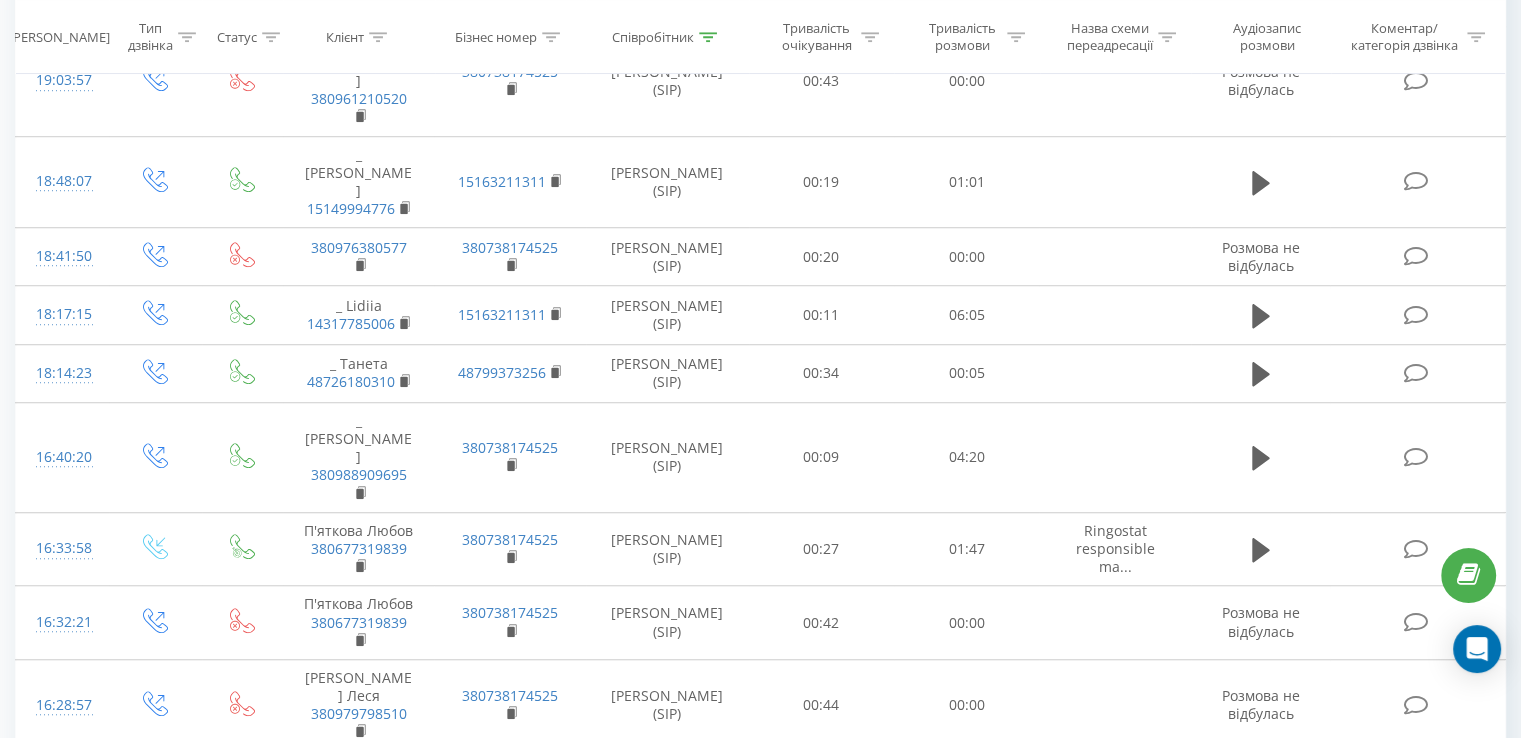 drag, startPoint x: 417, startPoint y: 499, endPoint x: 300, endPoint y: 497, distance: 117.01709 